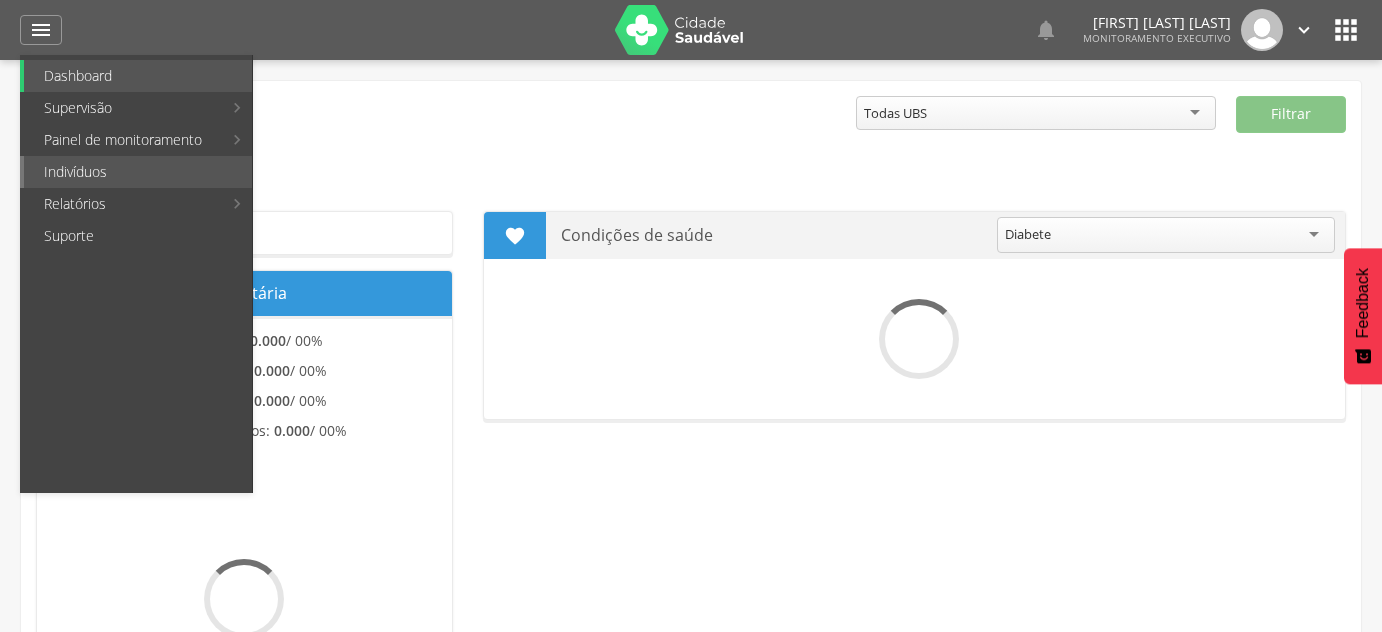 scroll, scrollTop: 0, scrollLeft: 0, axis: both 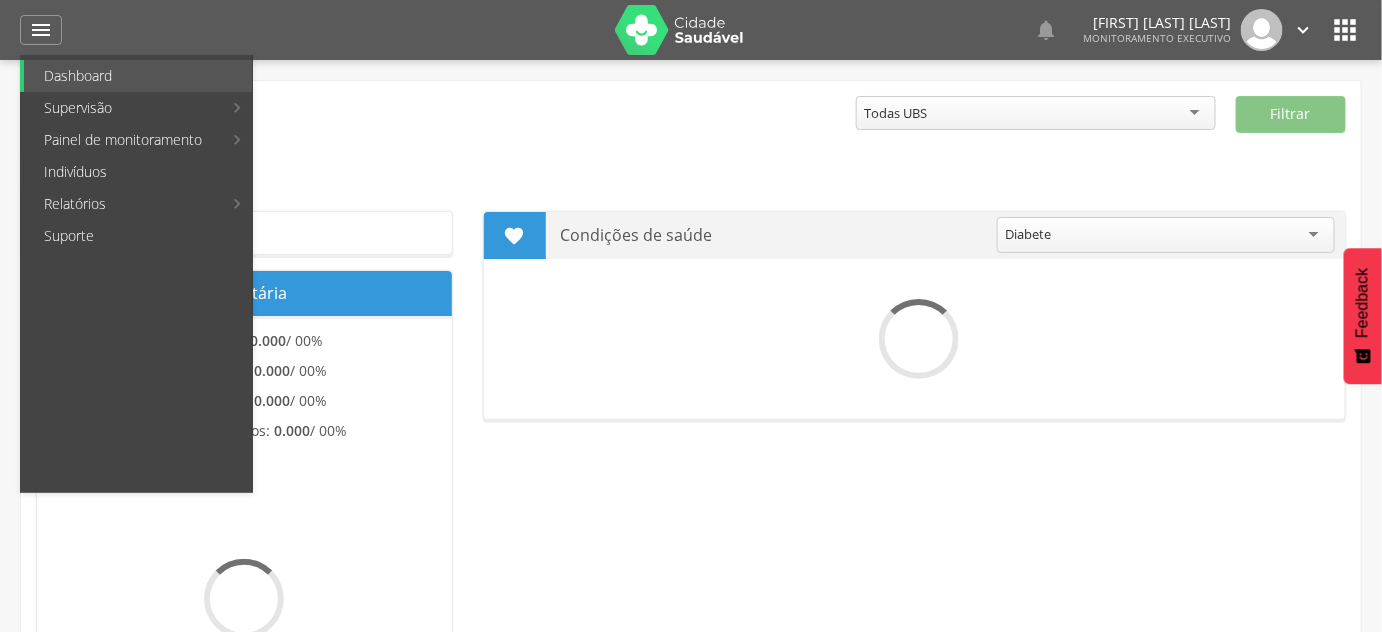 click on "Indivíduos" at bounding box center (138, 172) 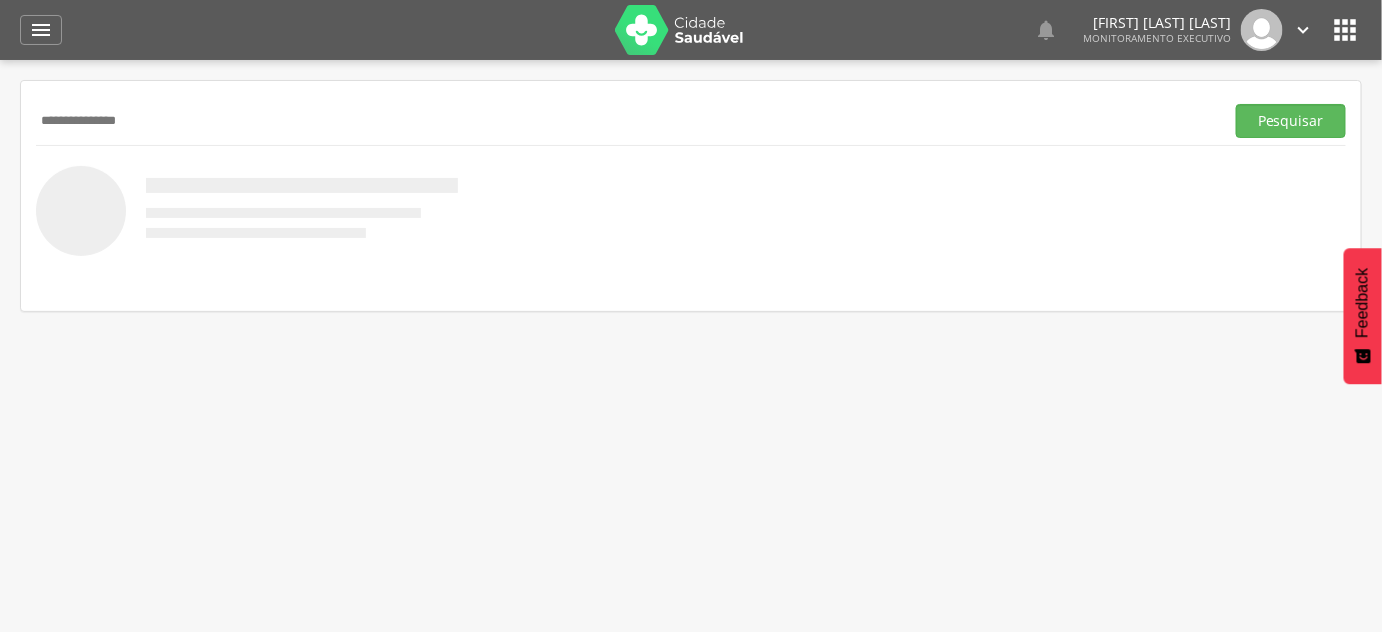 type on "**********" 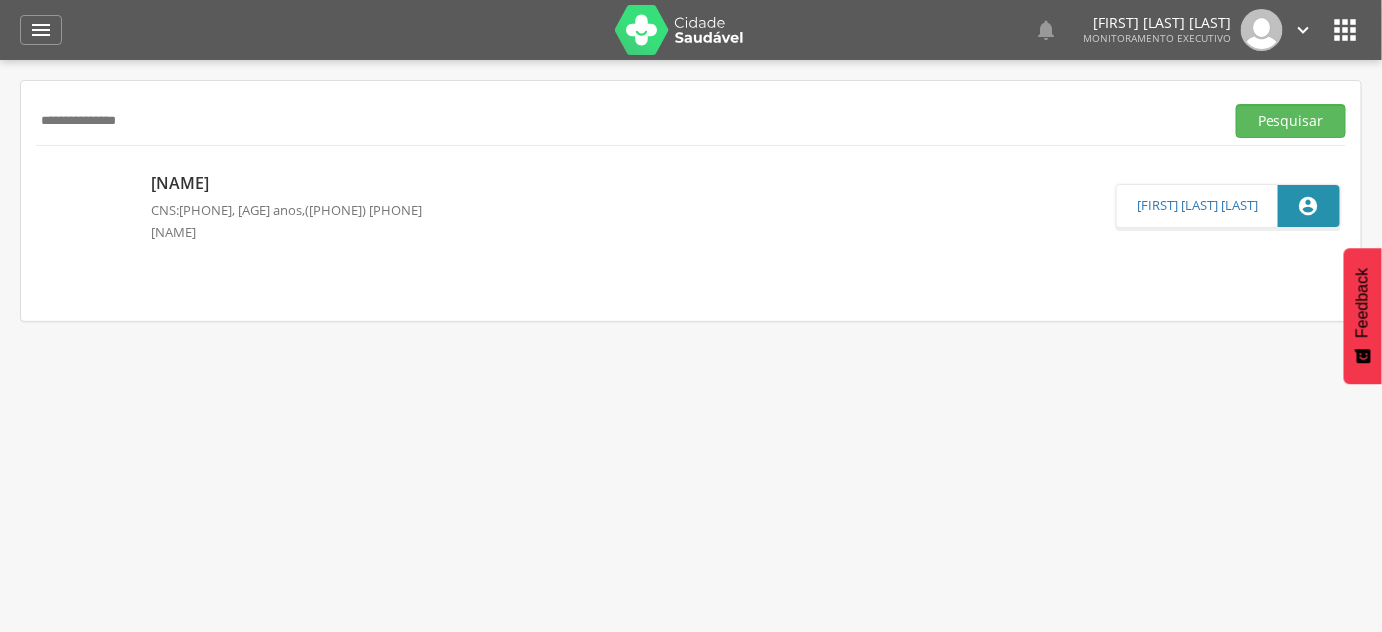 click on "[NAME] CNS: [NUMBER] , 34 anos, ([PHONE]) [NAME]" at bounding box center (578, 206) 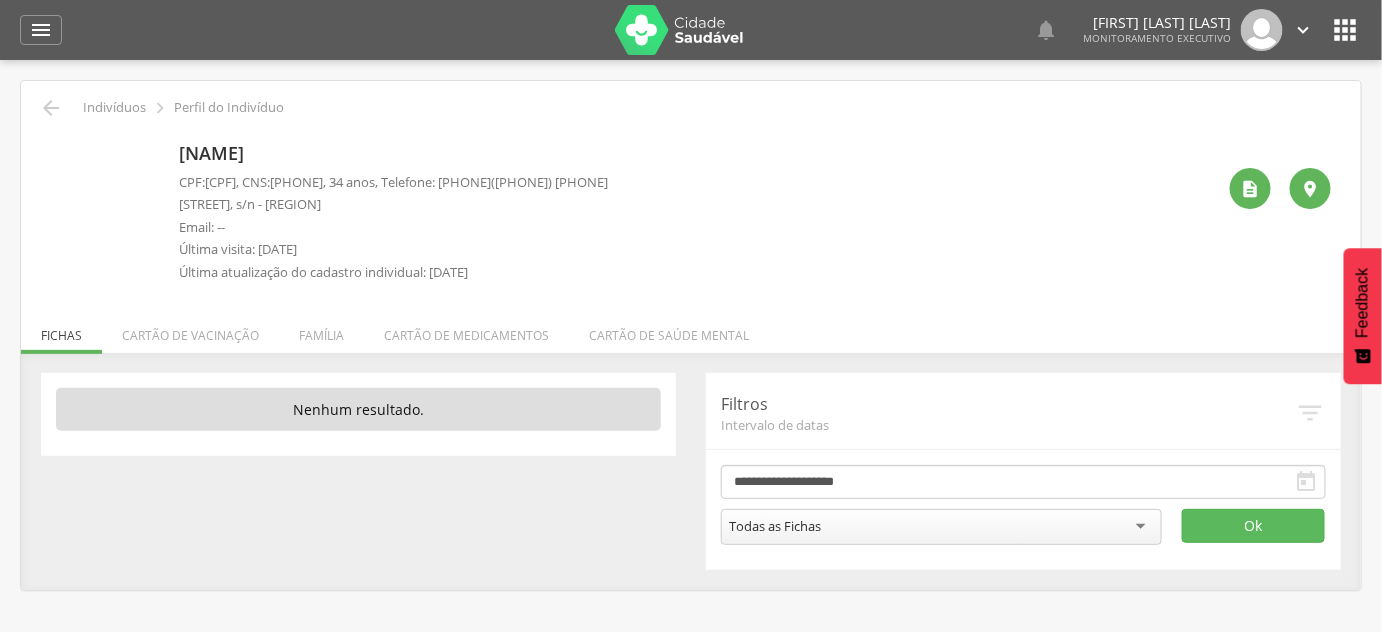 drag, startPoint x: 340, startPoint y: 184, endPoint x: 458, endPoint y: 186, distance: 118.016945 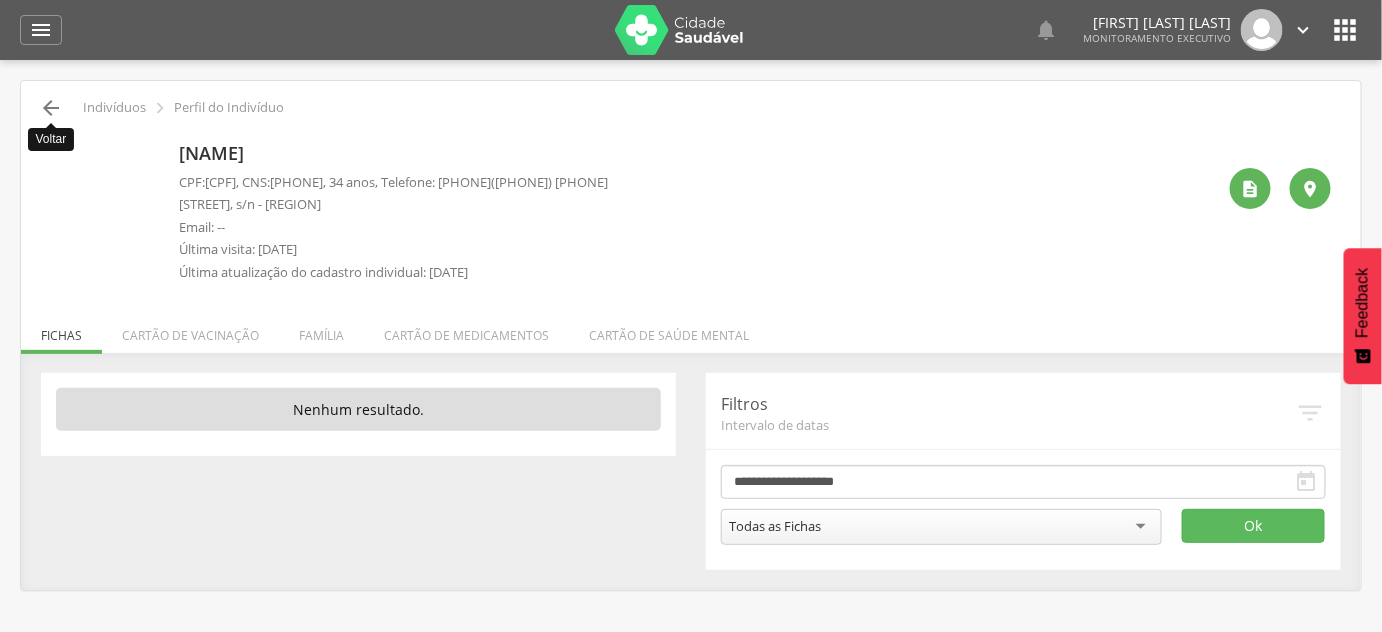 click on "" at bounding box center [51, 108] 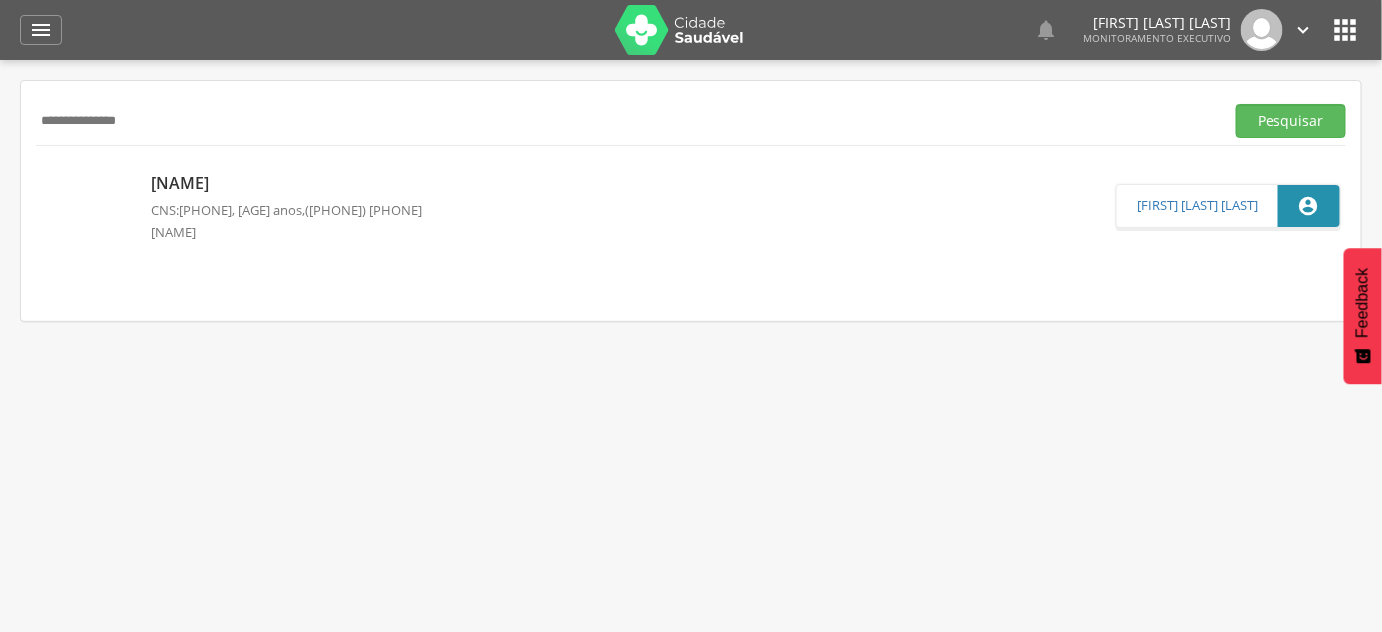 click on "**********" at bounding box center (626, 121) 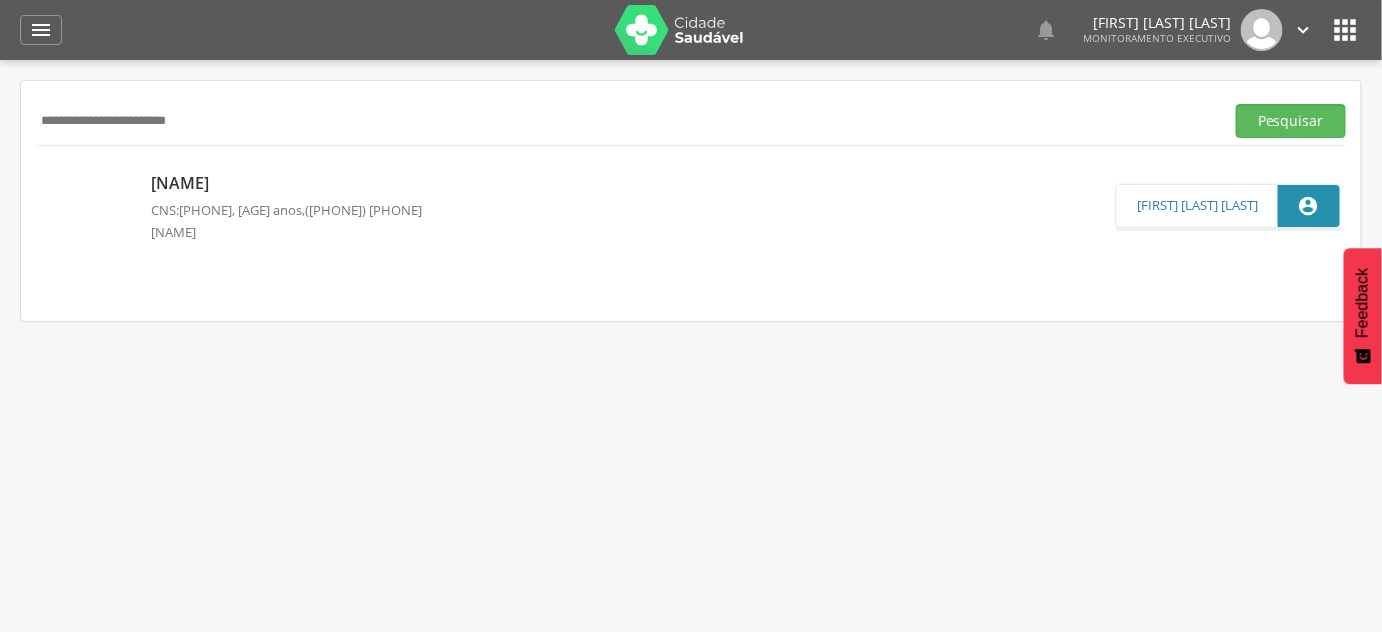 click on "Pesquisar" at bounding box center [1291, 121] 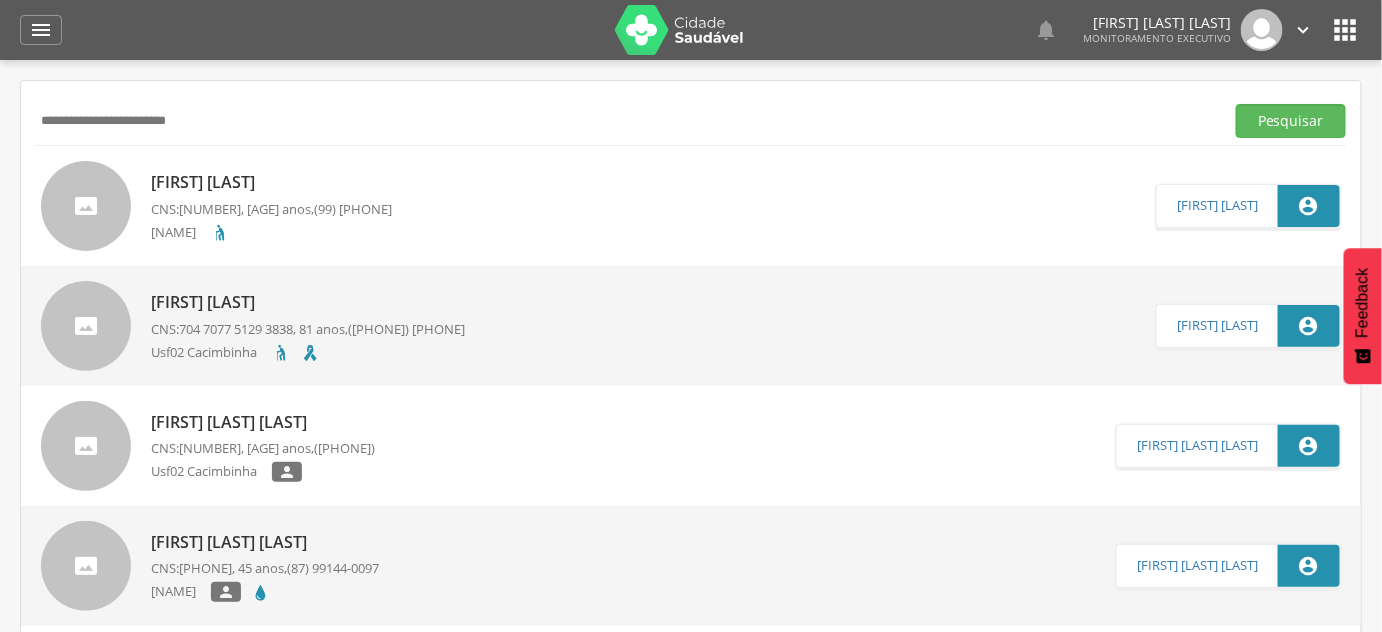 click on "**********" at bounding box center (626, 121) 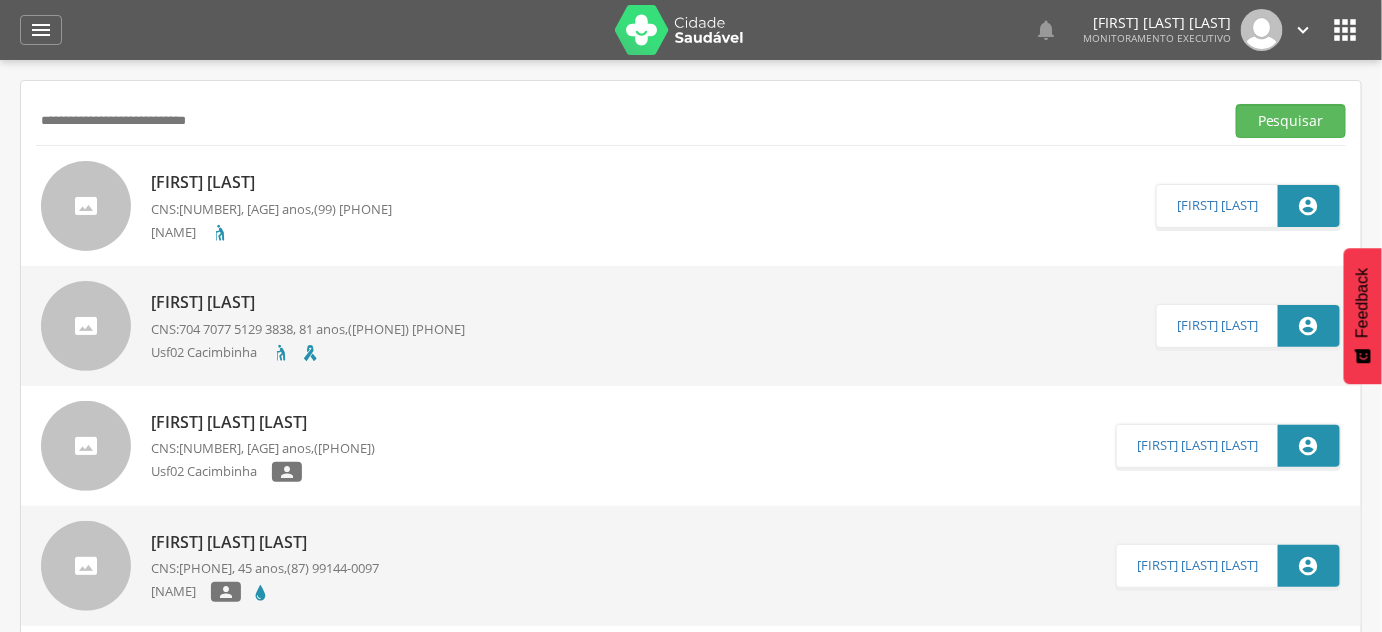 type on "**********" 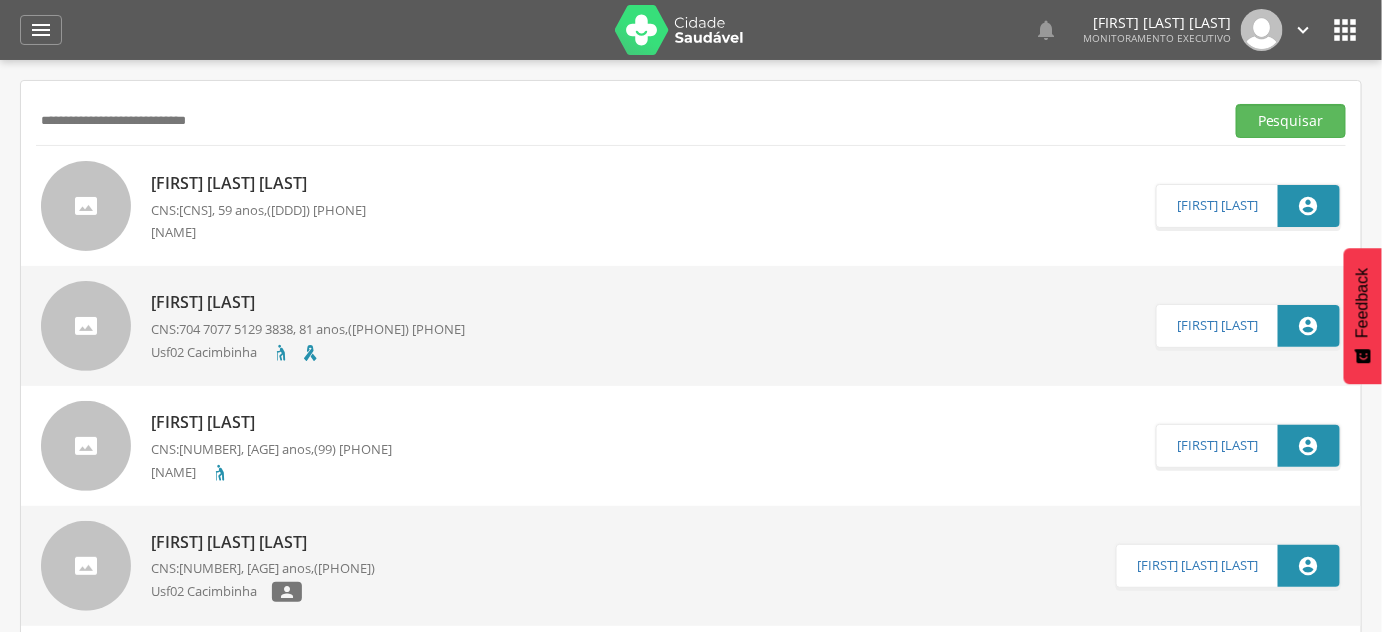 click on "[NAME]" at bounding box center (181, 232) 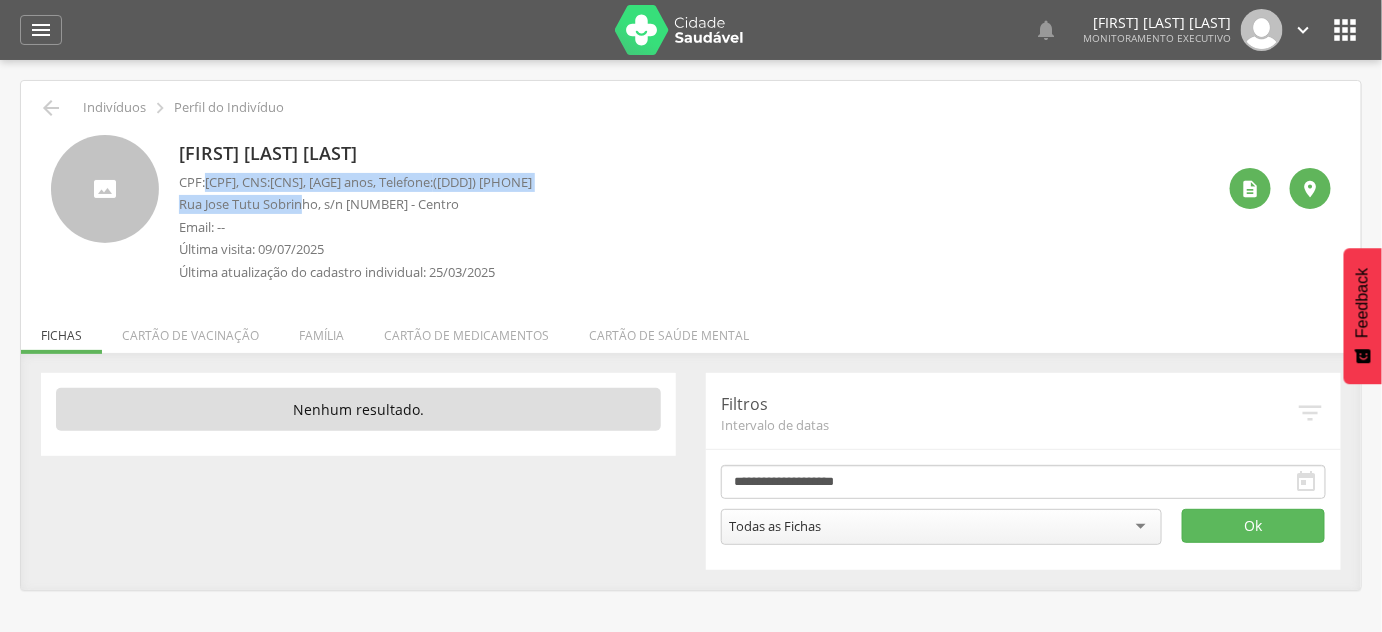 drag, startPoint x: 209, startPoint y: 180, endPoint x: 322, endPoint y: 190, distance: 113.44161 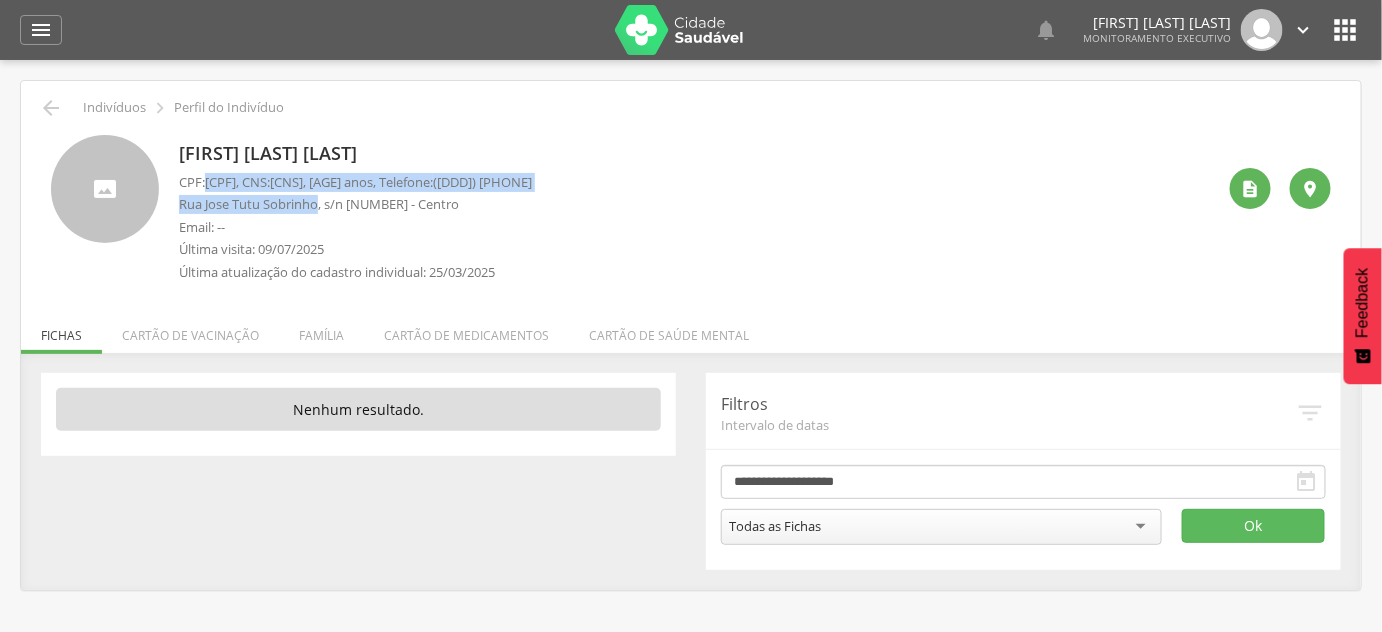 click on "CPF: [CPF] , CNS: [PHONE] , [AGE] anos, Telefone: [PHONE]" at bounding box center [355, 182] 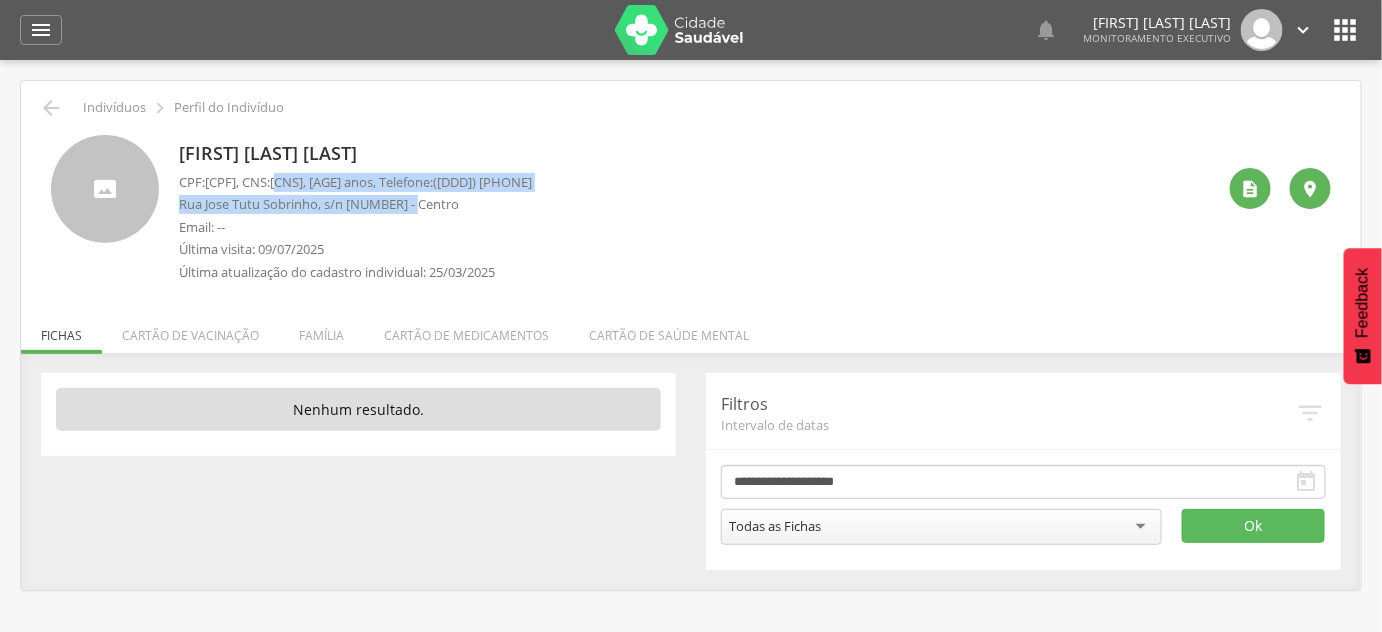 drag, startPoint x: 344, startPoint y: 179, endPoint x: 452, endPoint y: 192, distance: 108.779594 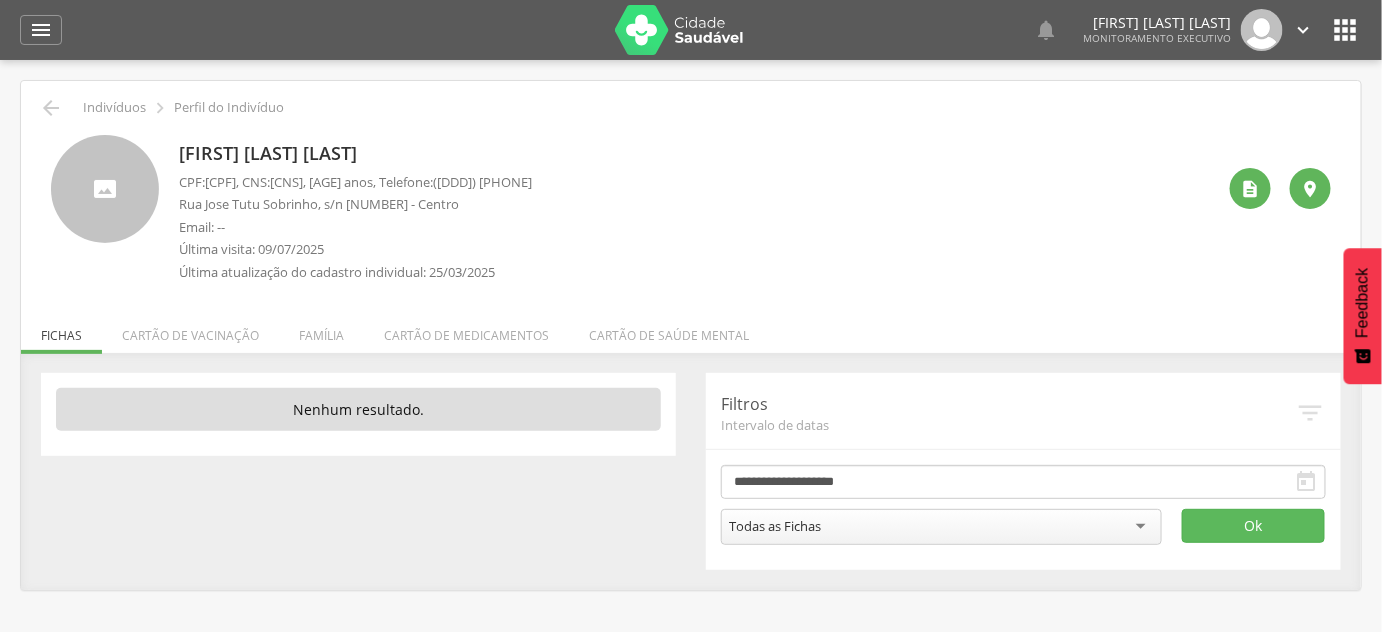 drag, startPoint x: 340, startPoint y: 178, endPoint x: 461, endPoint y: 183, distance: 121.103264 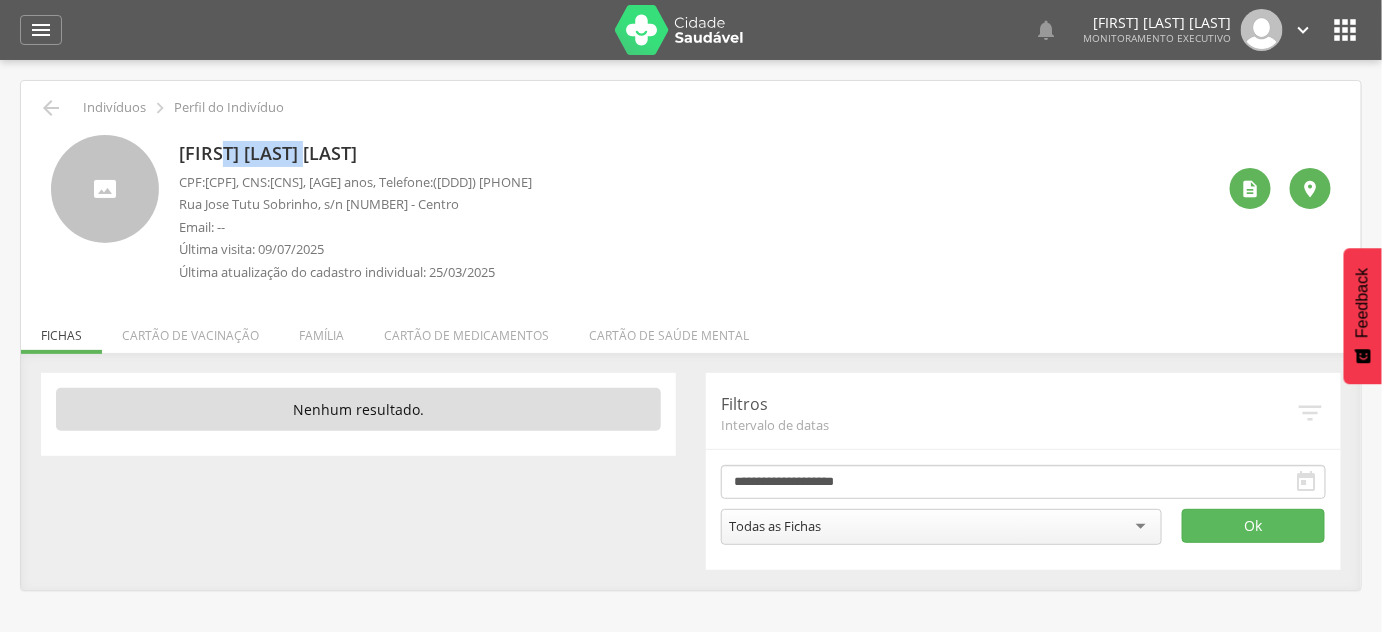 click on "[FIRST] [LAST] [LAST]" at bounding box center (355, 154) 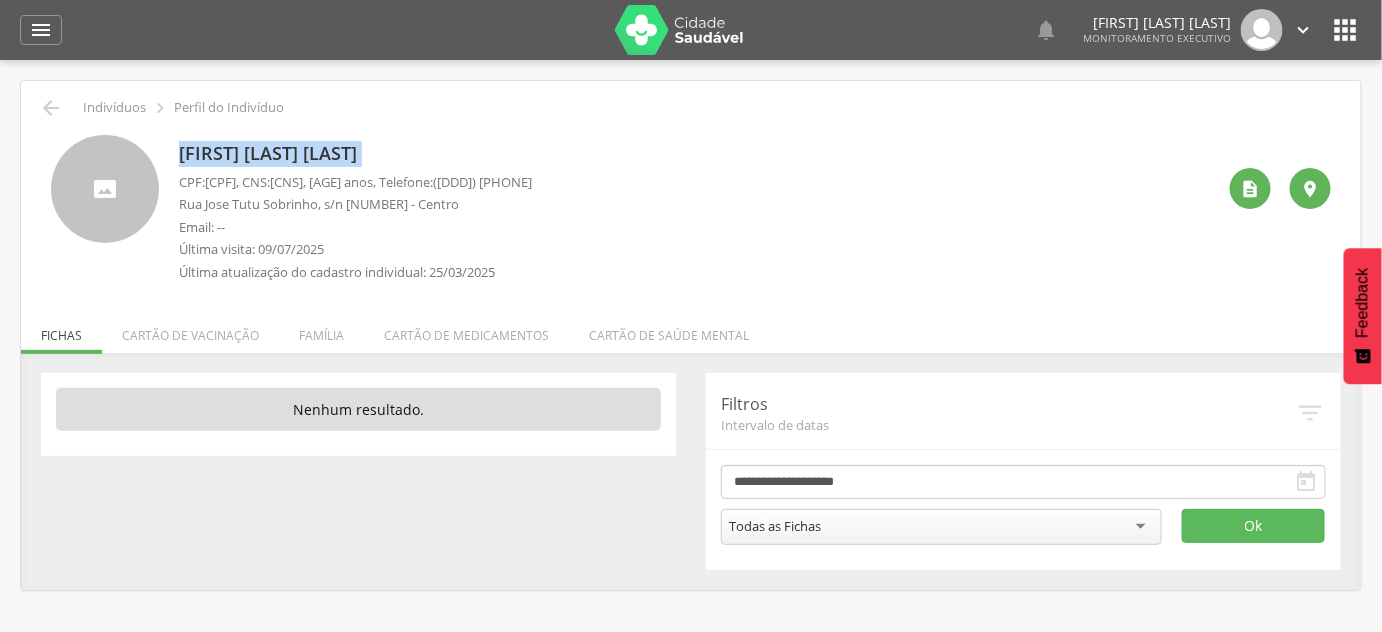 click on "[FIRST] [LAST] [LAST]" at bounding box center [355, 154] 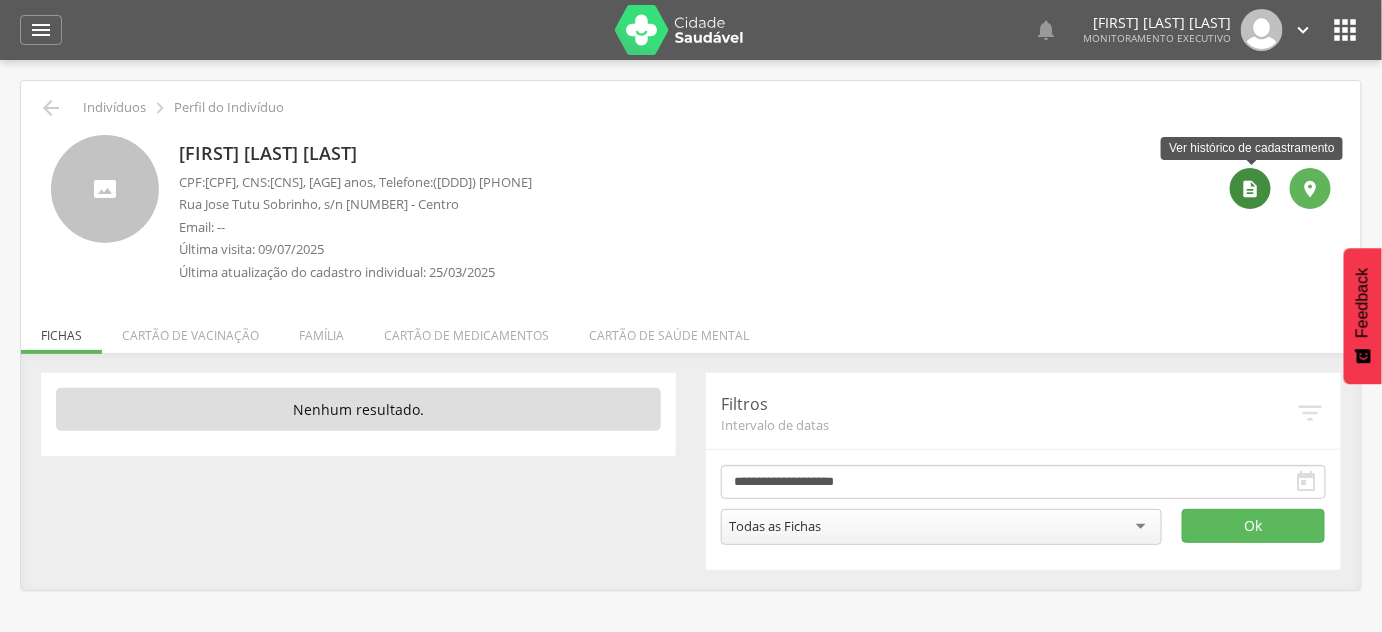 click on "" at bounding box center (1250, 188) 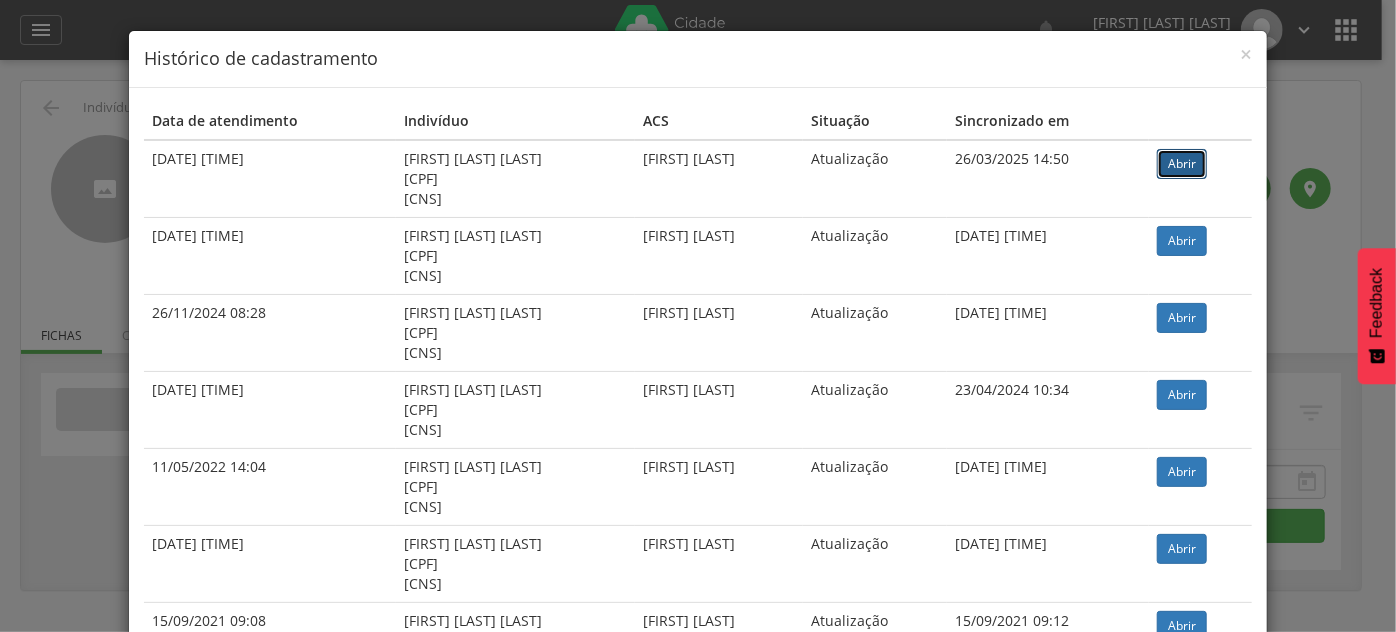 click on "Abrir" at bounding box center (1182, 164) 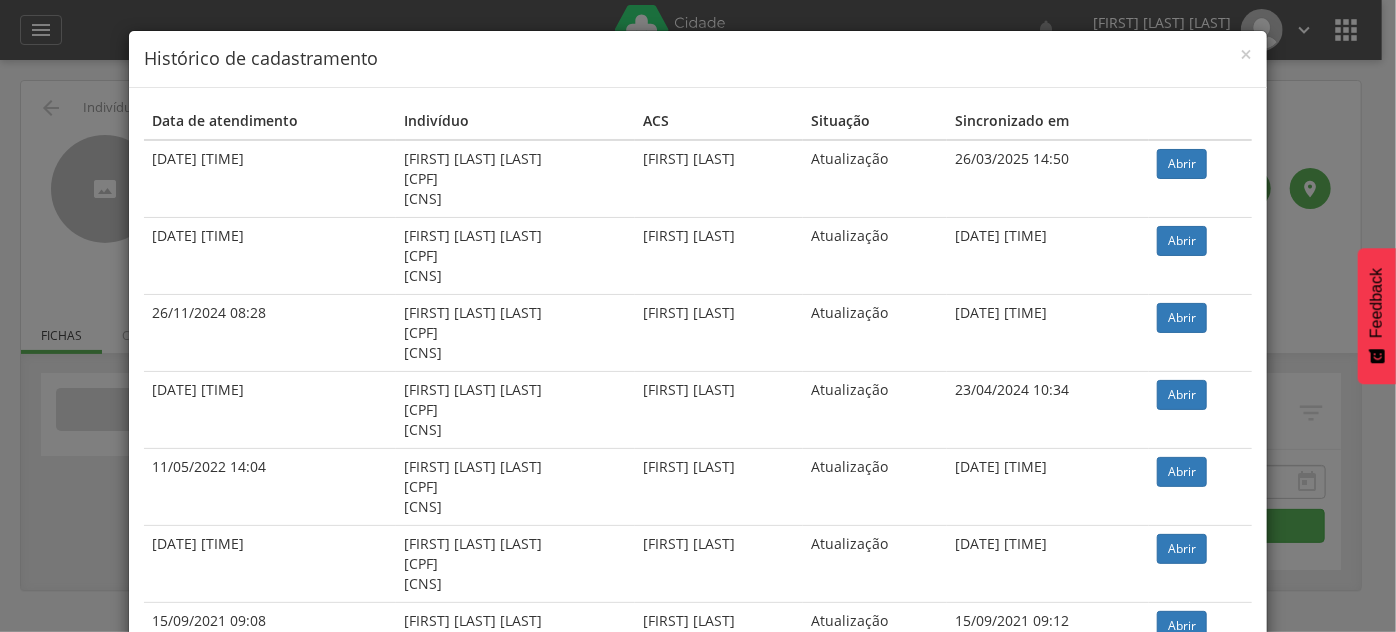 click on "Data de atendimento
[DATE] [TIME]
[FIRST] [LAST] [LAST]
[NUMBER]
[NUMBER]
[FIRST] [LAST]
Atualização
[DATE] [TIME]
Abrir
[DATE] [TIME]
[FIRST] [LAST] [LAST]
[NUMBER]
[NUMBER]
[FIRST] [LAST]
Atualização
[DATE] [TIME]
Abrir
[DATE] [TIME]
[FIRST] [LAST] [LAST]
[NUMBER]
[NUMBER]
[FIRST] [LAST]
Atualização
[DATE] [TIME]
Abrir" at bounding box center (698, 316) 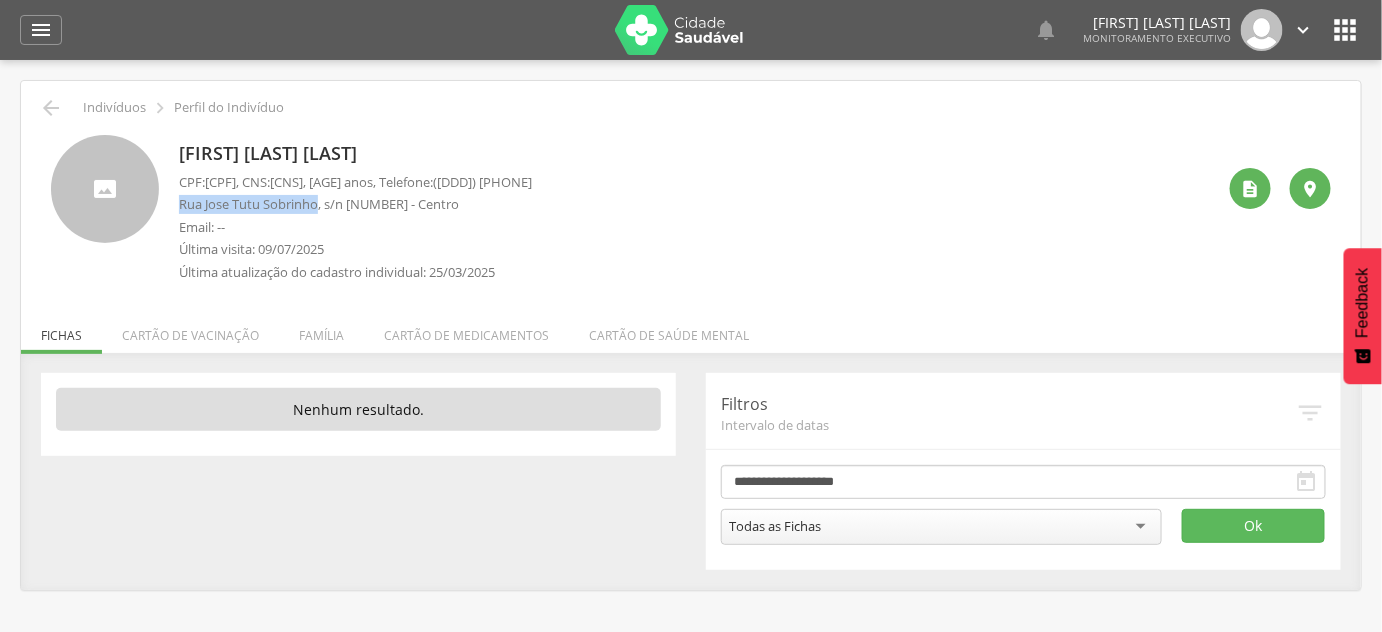 drag, startPoint x: 317, startPoint y: 207, endPoint x: 178, endPoint y: 206, distance: 139.0036 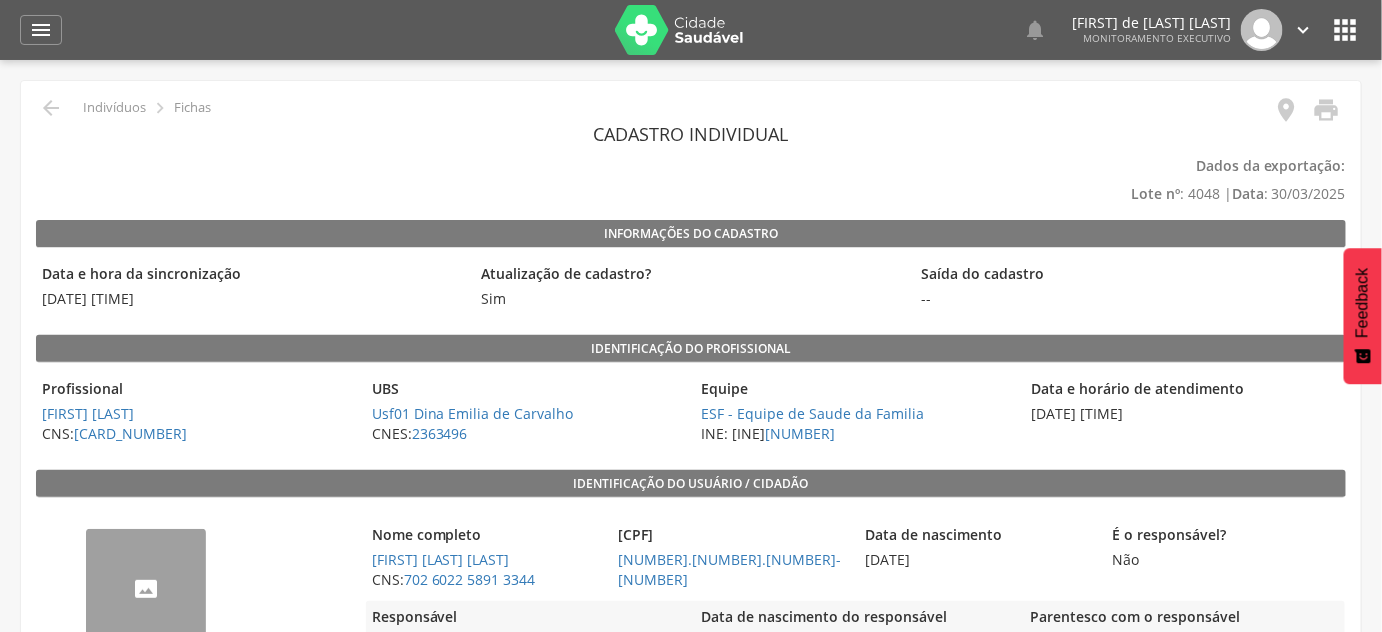 scroll, scrollTop: 90, scrollLeft: 0, axis: vertical 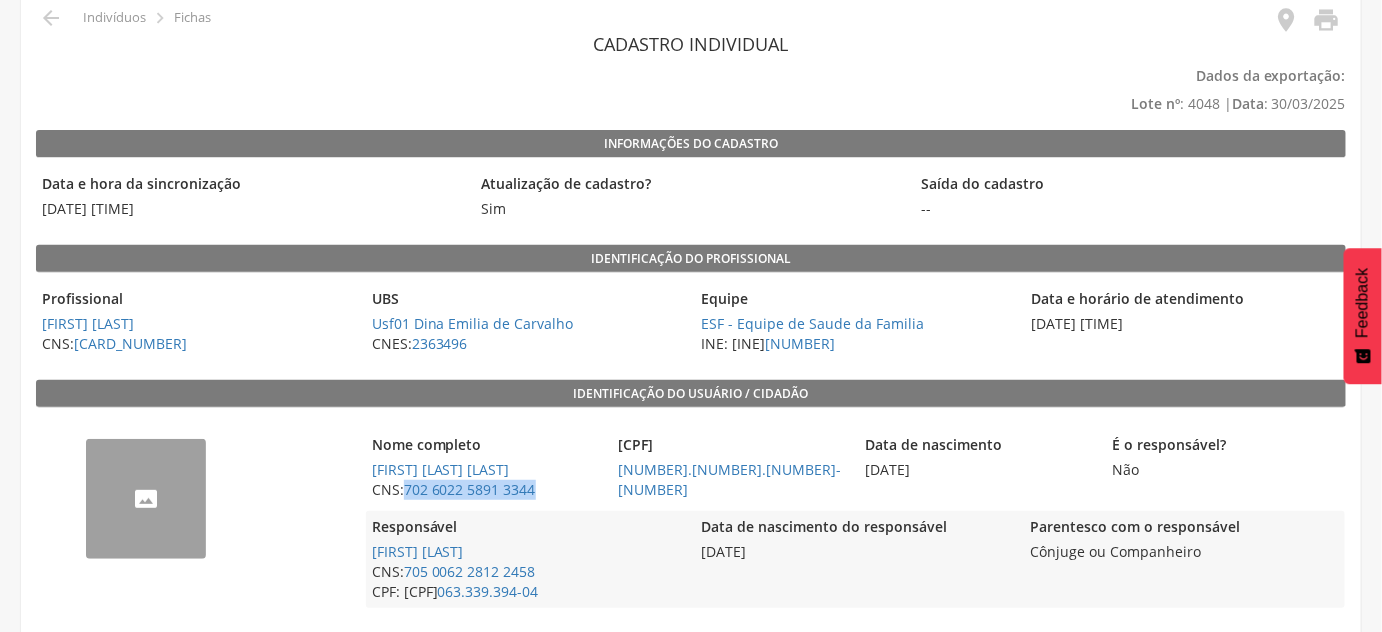 drag, startPoint x: 562, startPoint y: 487, endPoint x: 404, endPoint y: 501, distance: 158.61903 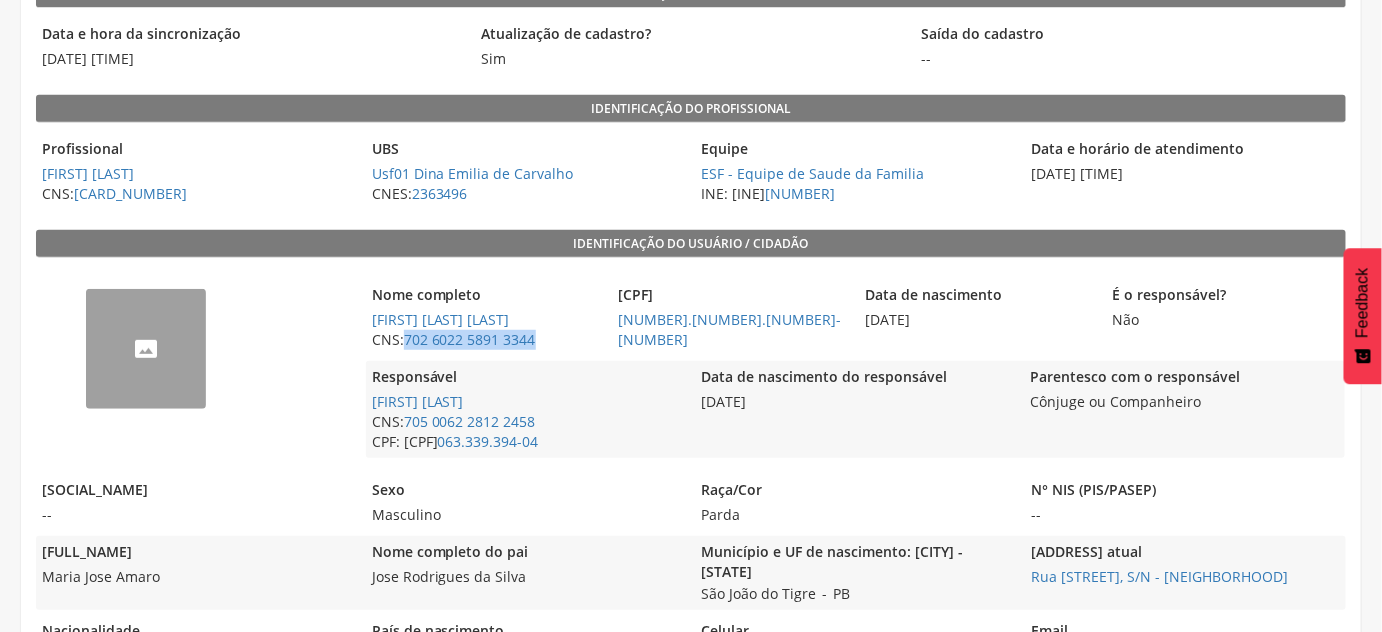 scroll, scrollTop: 272, scrollLeft: 0, axis: vertical 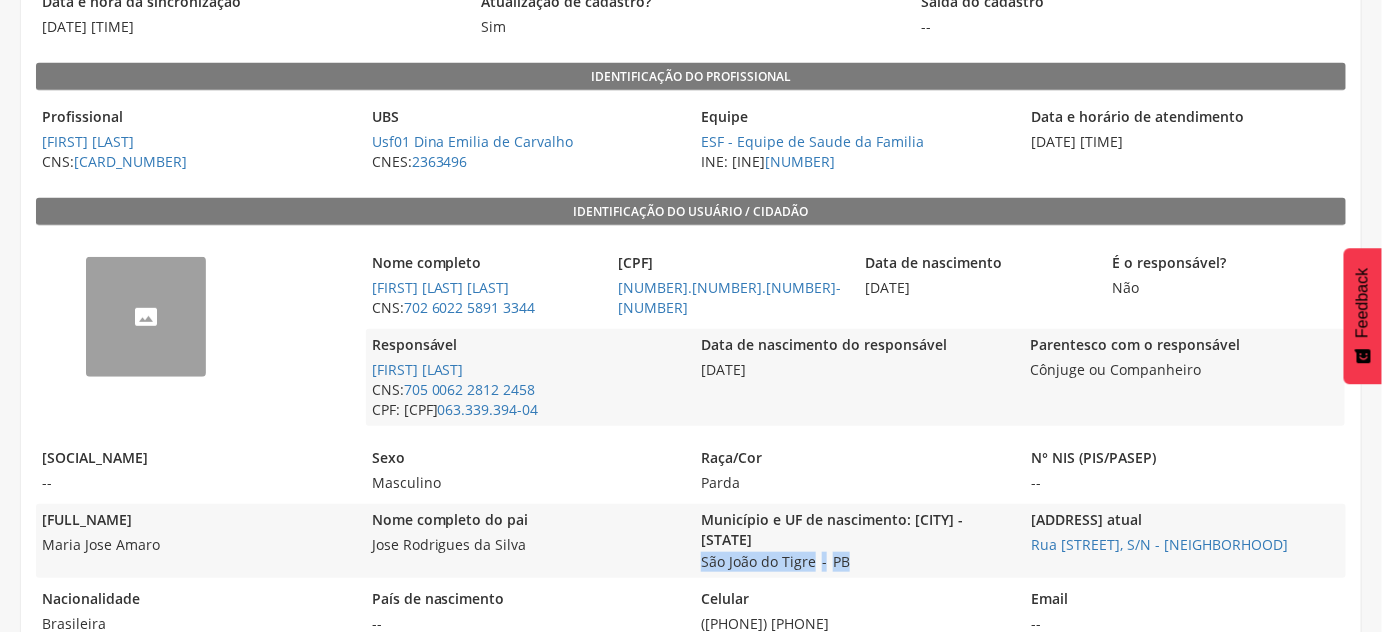drag, startPoint x: 874, startPoint y: 546, endPoint x: 695, endPoint y: 546, distance: 179 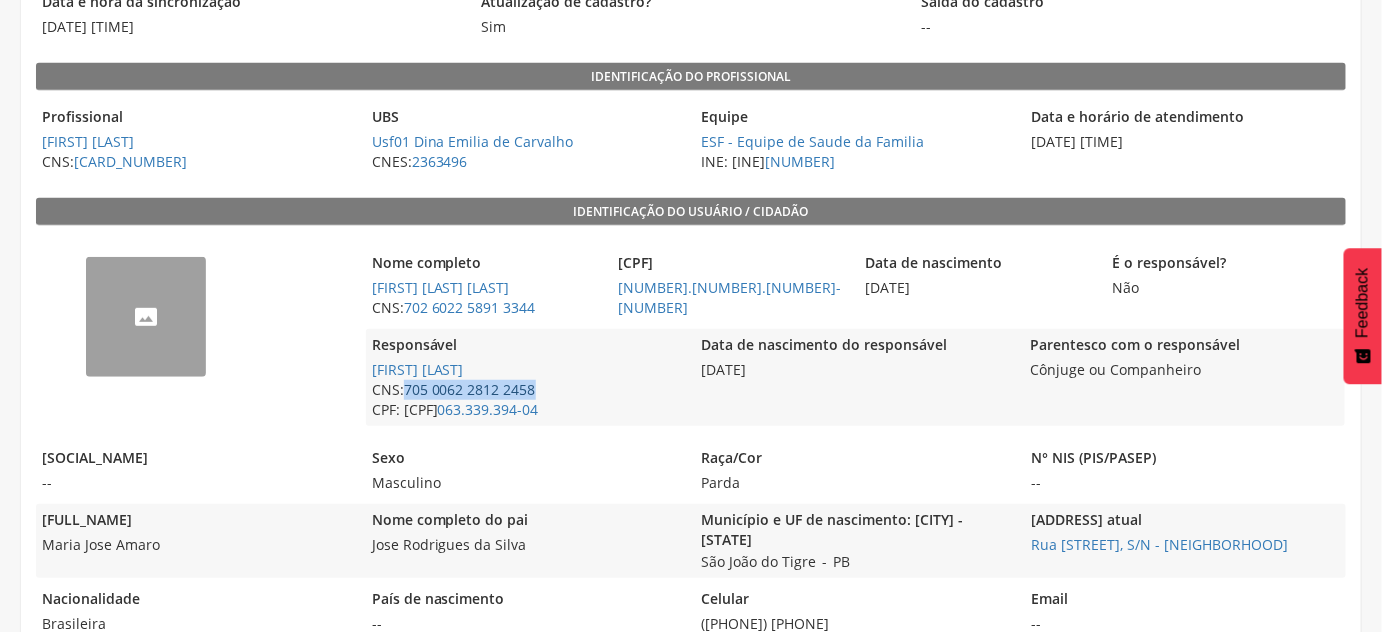drag, startPoint x: 552, startPoint y: 388, endPoint x: 408, endPoint y: 396, distance: 144.22205 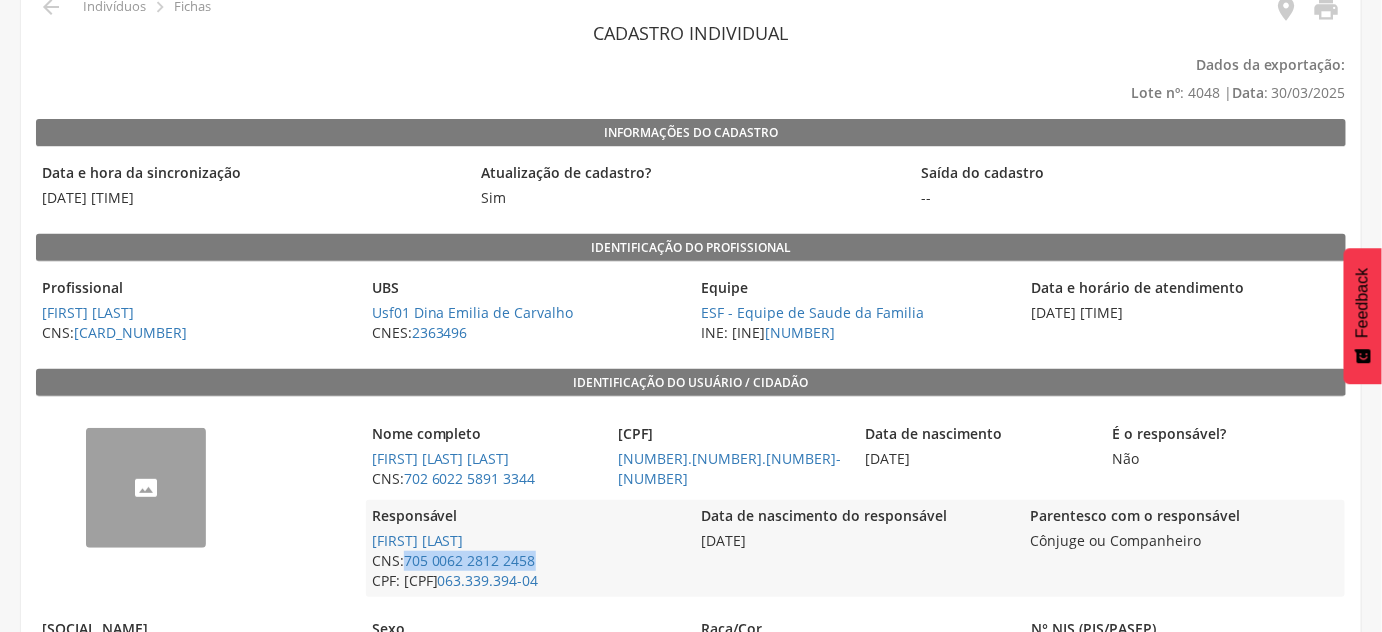 scroll, scrollTop: 90, scrollLeft: 0, axis: vertical 